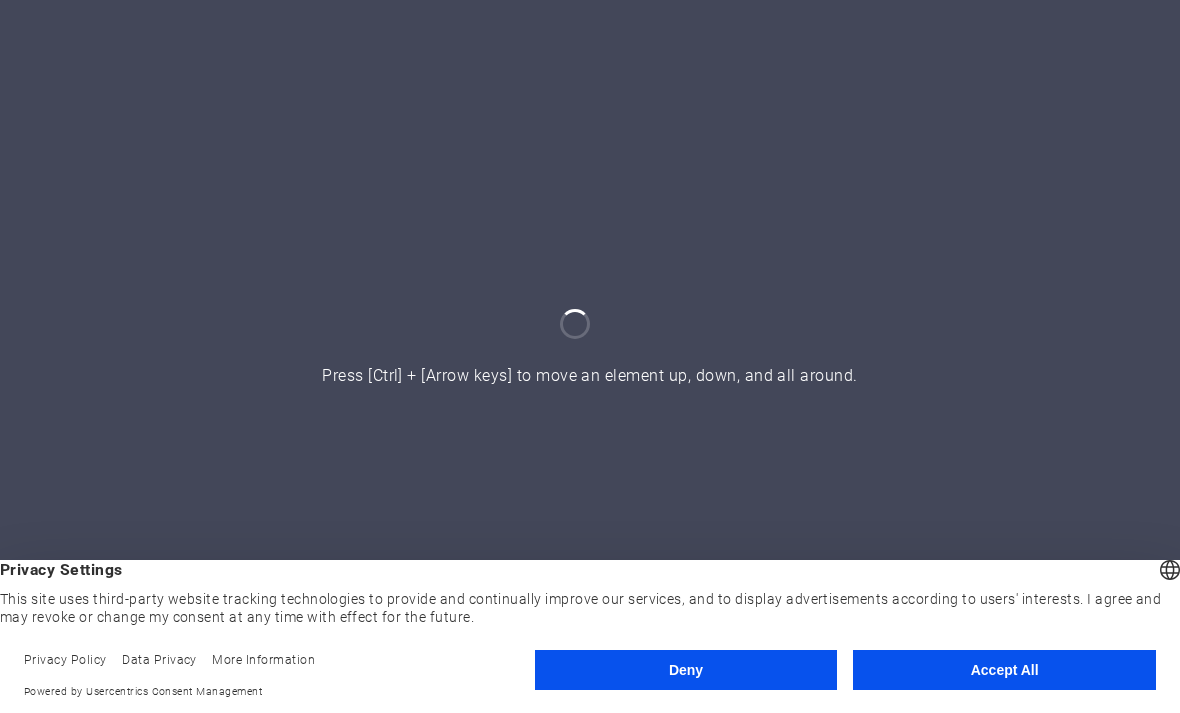 scroll, scrollTop: 0, scrollLeft: 0, axis: both 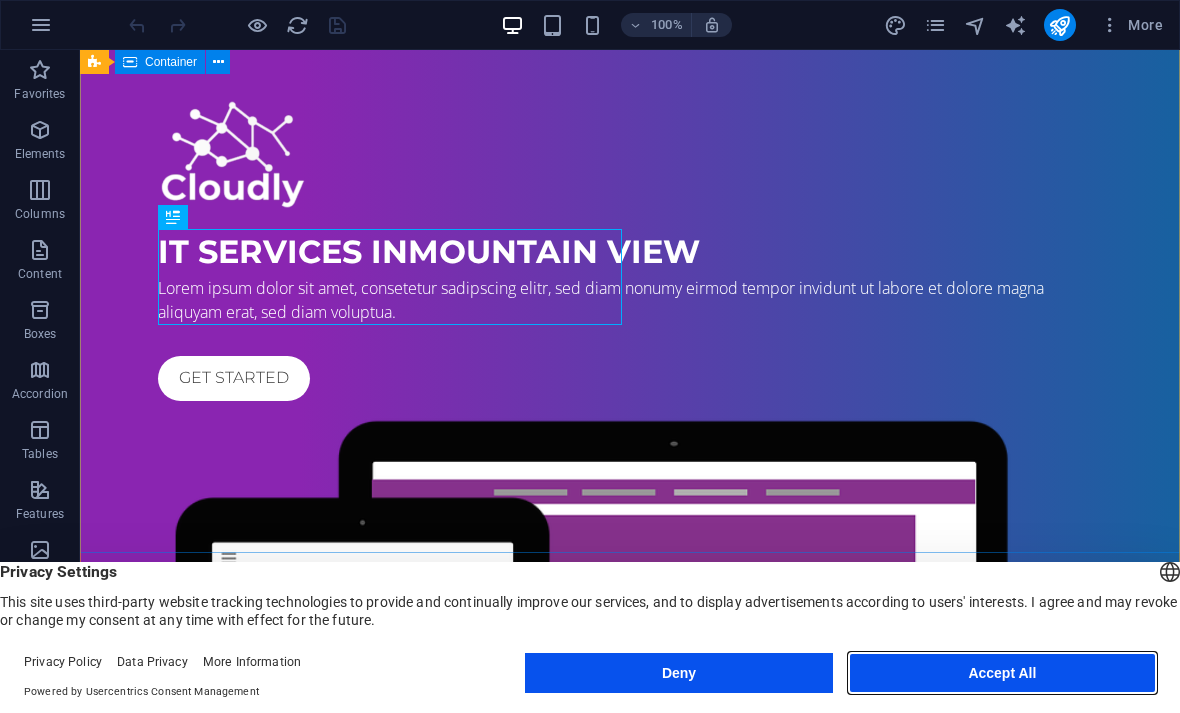 drag, startPoint x: 1075, startPoint y: 672, endPoint x: 994, endPoint y: 622, distance: 95.189285 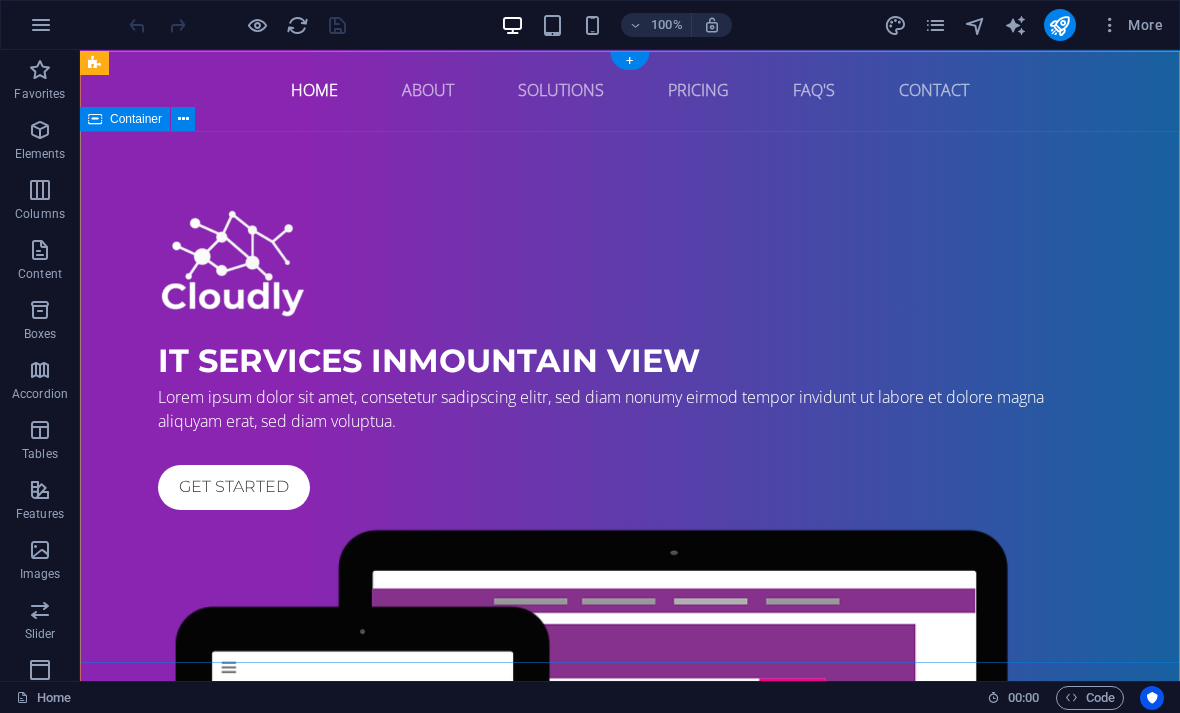 scroll, scrollTop: 0, scrollLeft: 0, axis: both 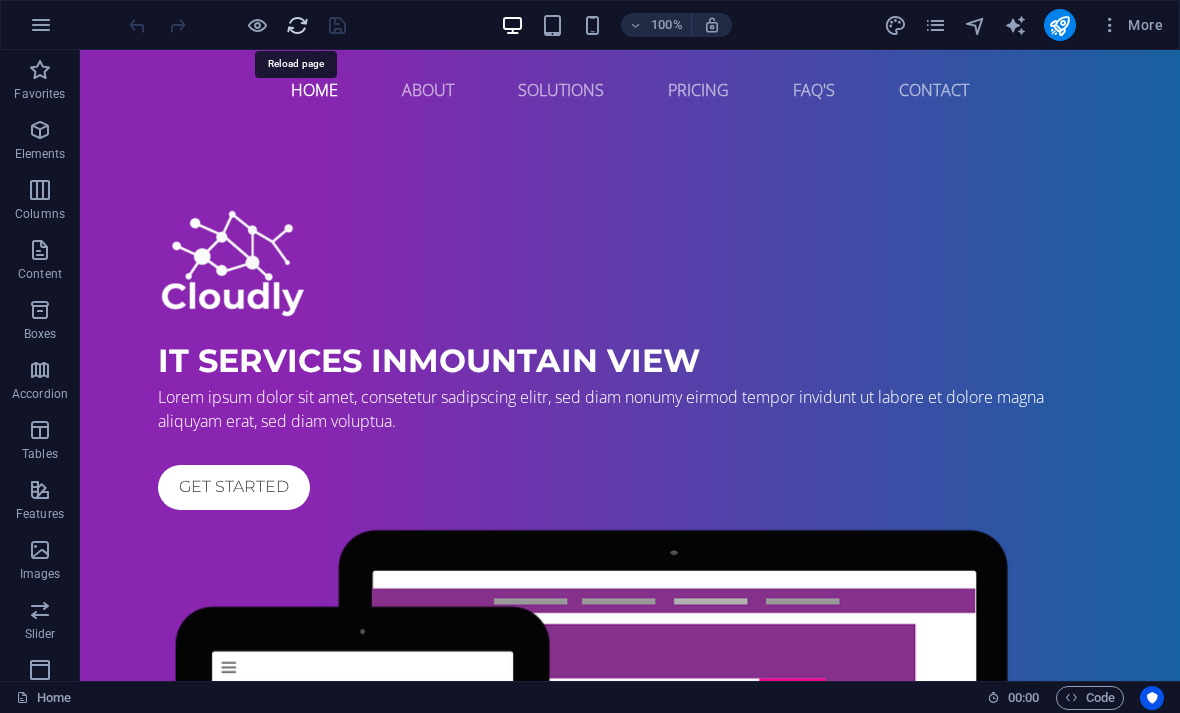 click at bounding box center [297, 25] 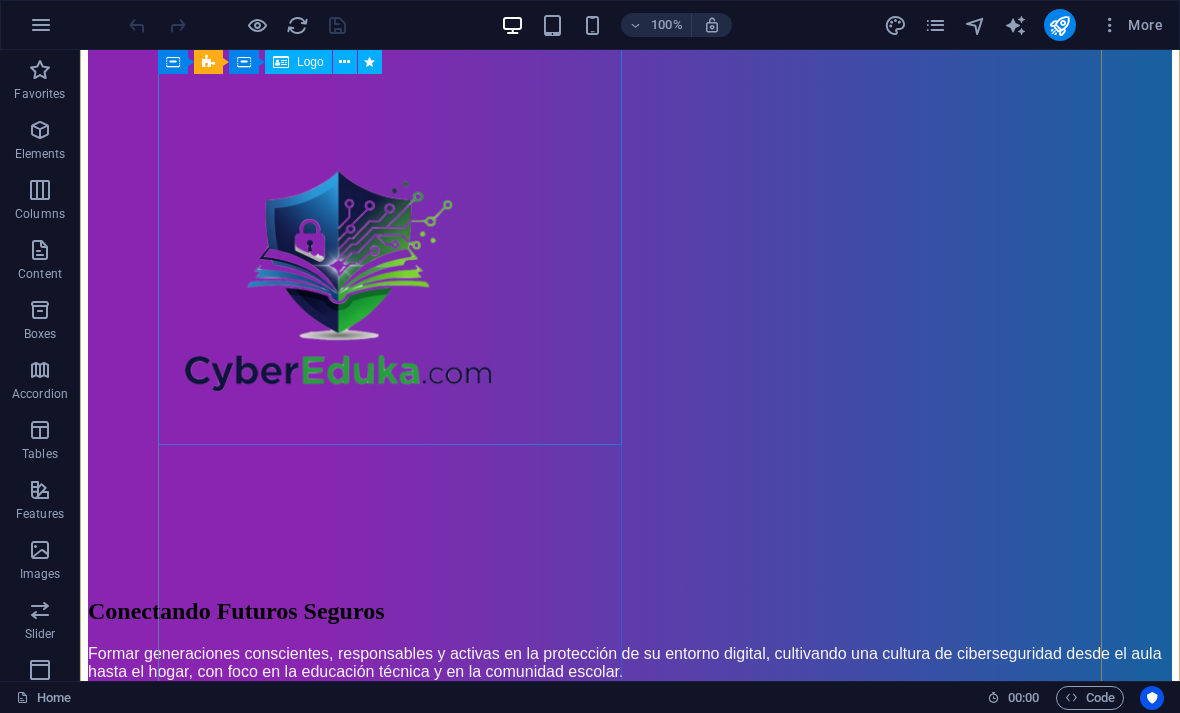 scroll, scrollTop: 219, scrollLeft: 0, axis: vertical 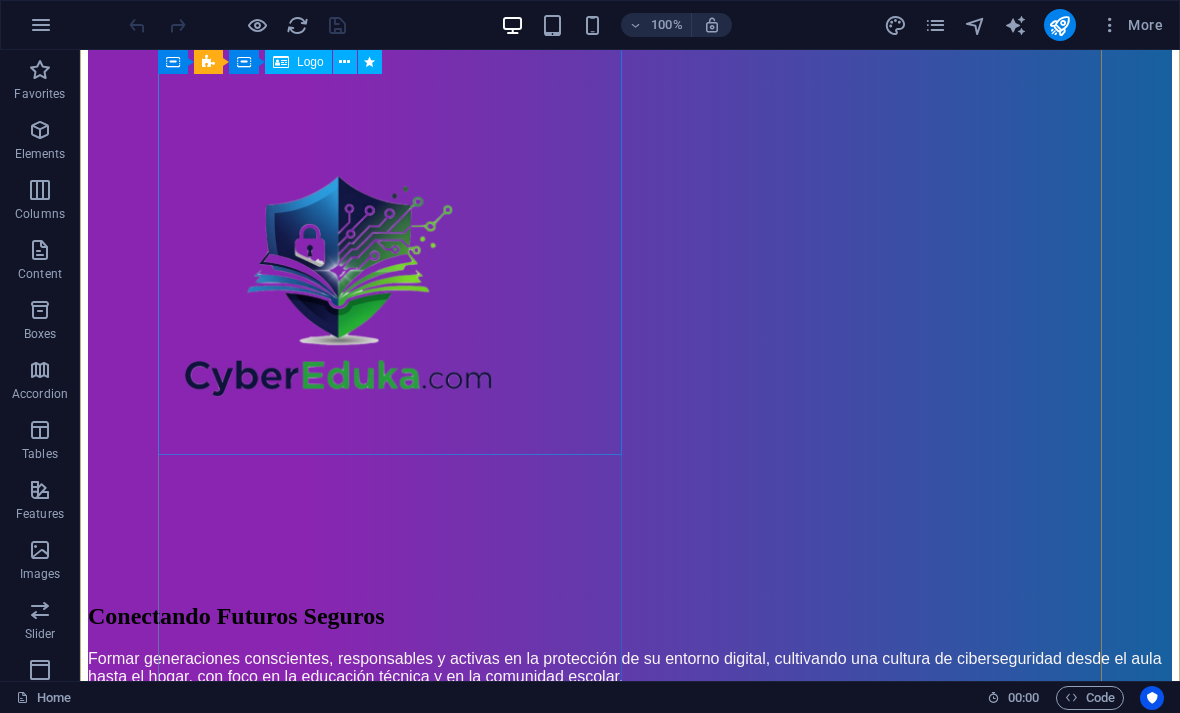 click at bounding box center (630, 290) 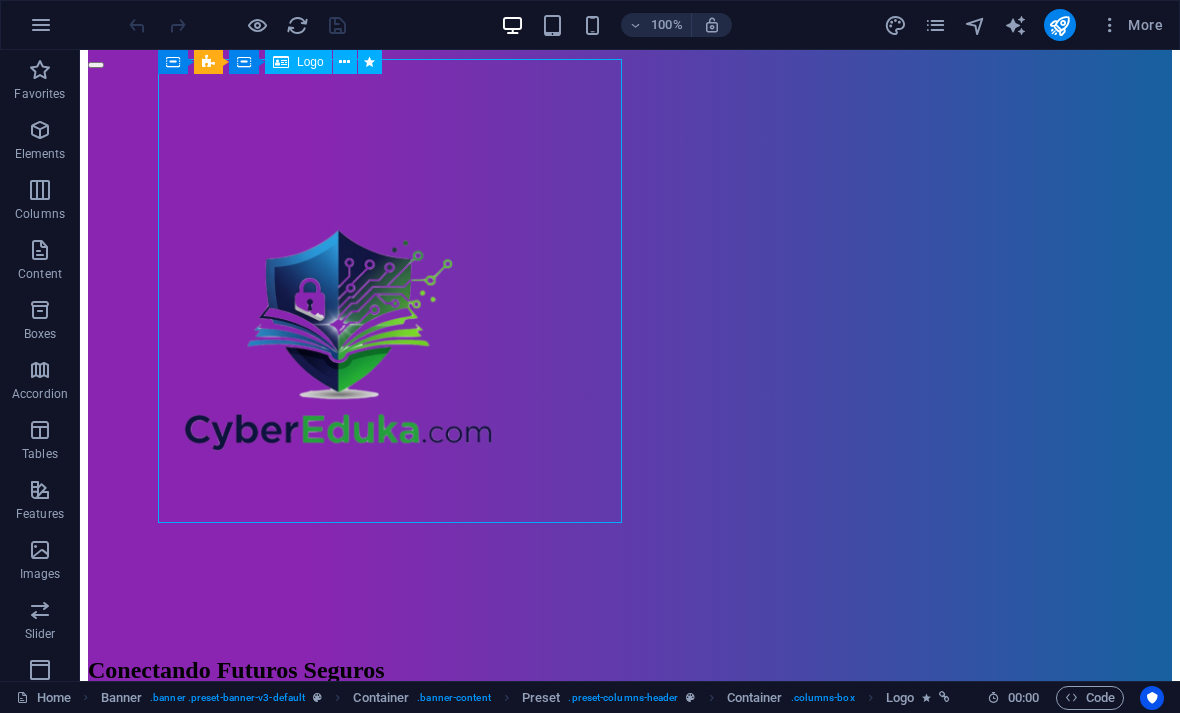 scroll, scrollTop: 133, scrollLeft: 0, axis: vertical 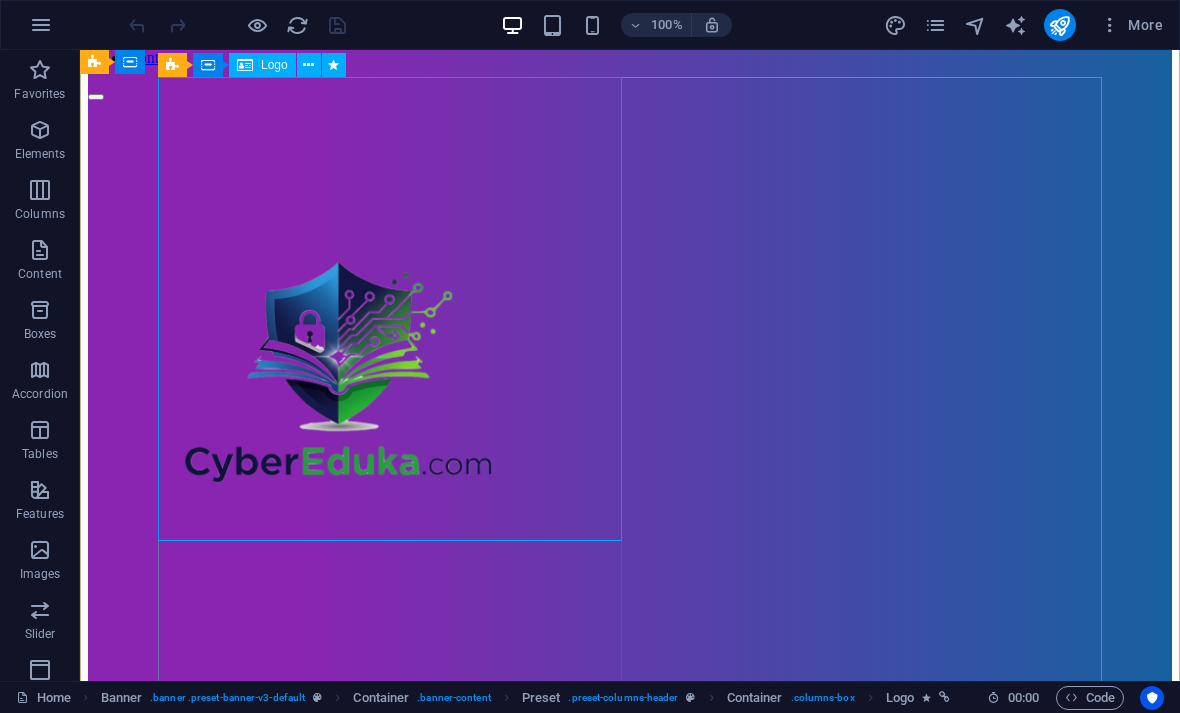 click at bounding box center [630, 376] 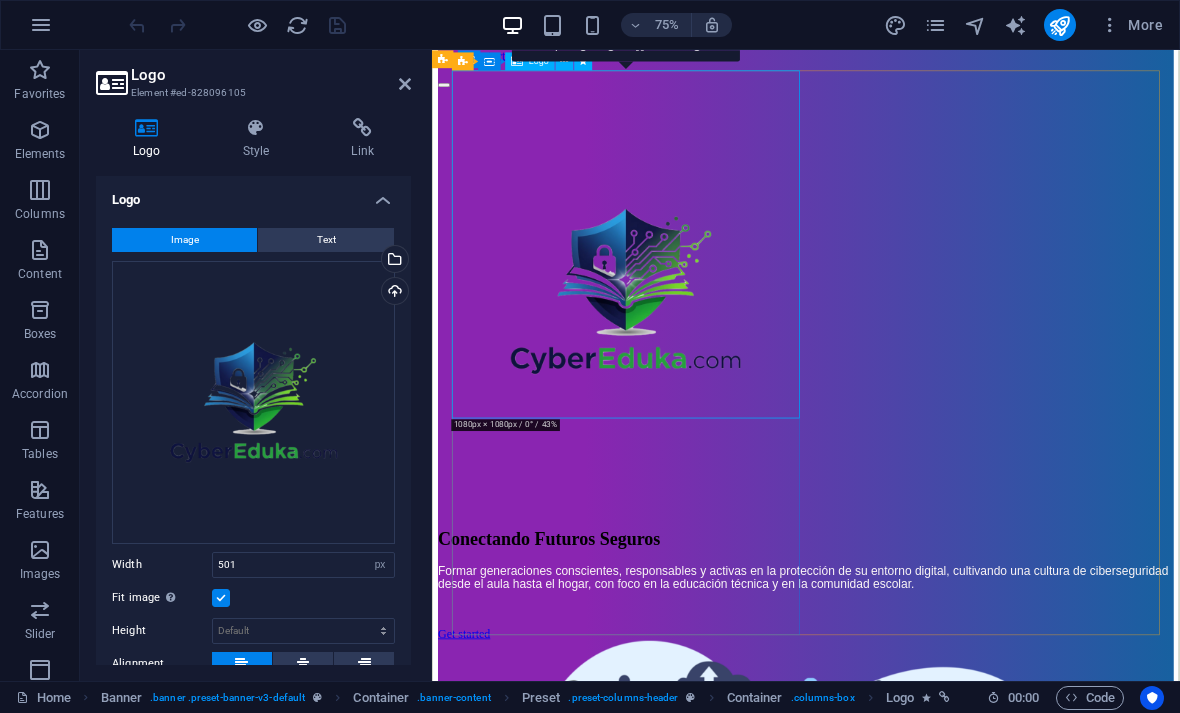 click at bounding box center (930, 376) 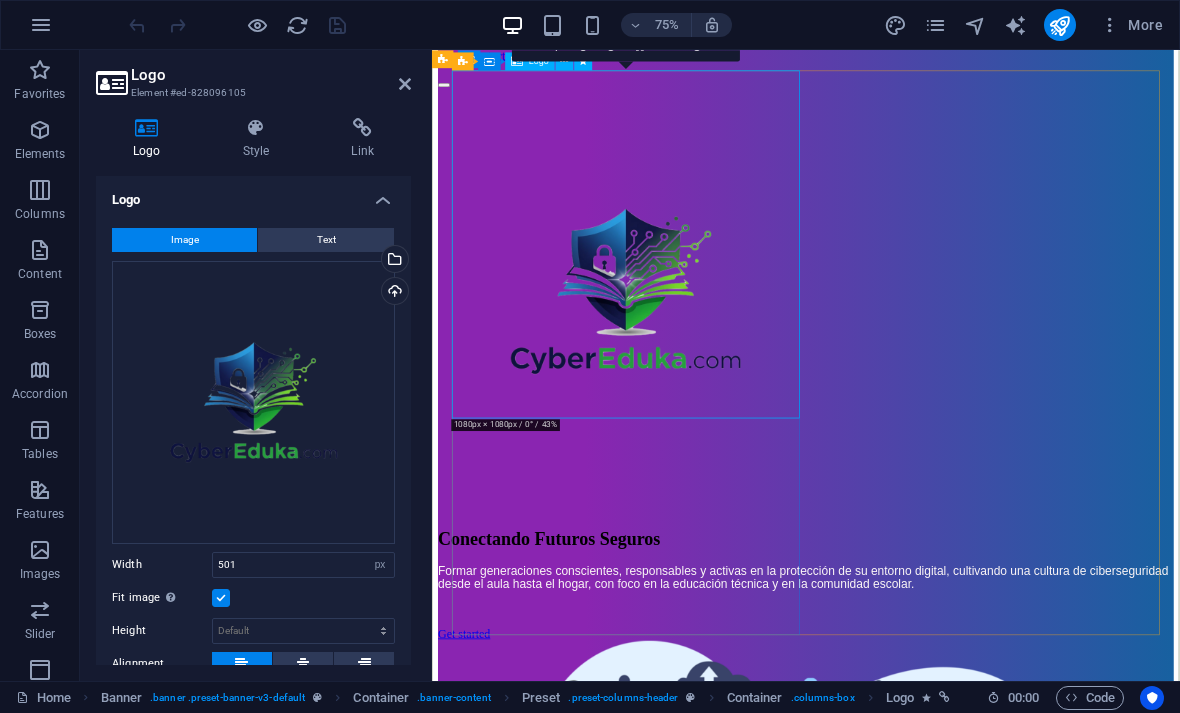 scroll, scrollTop: 129, scrollLeft: 0, axis: vertical 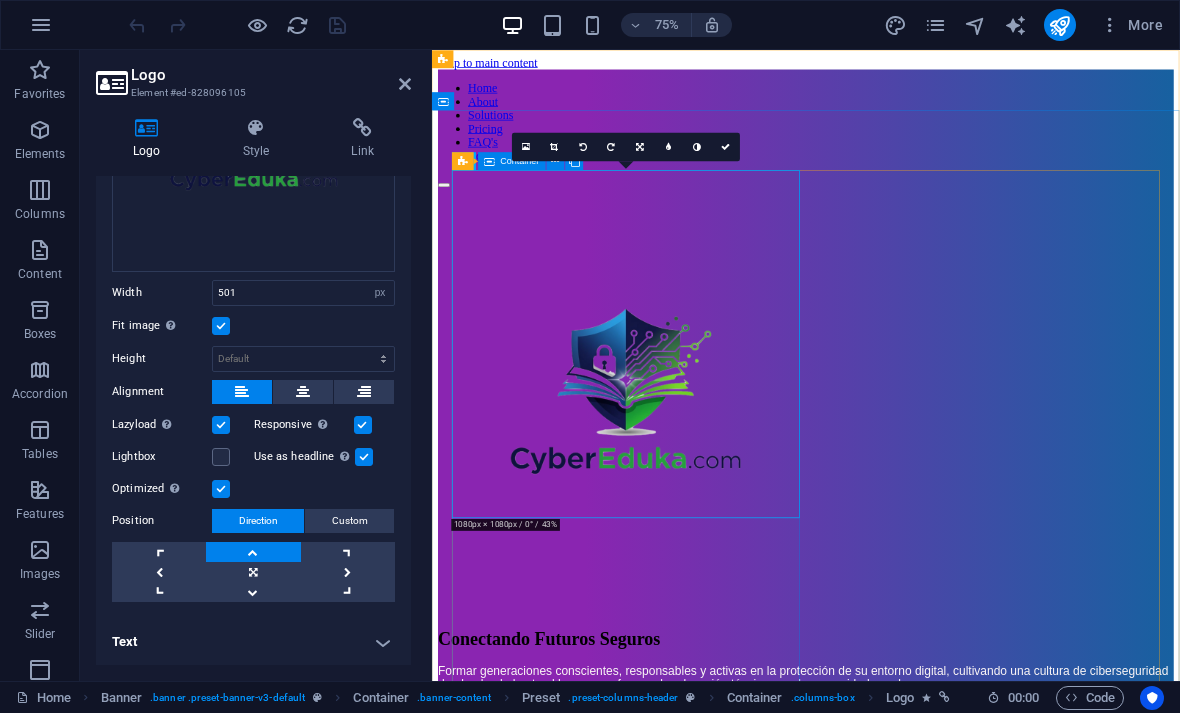 click at bounding box center [489, 161] 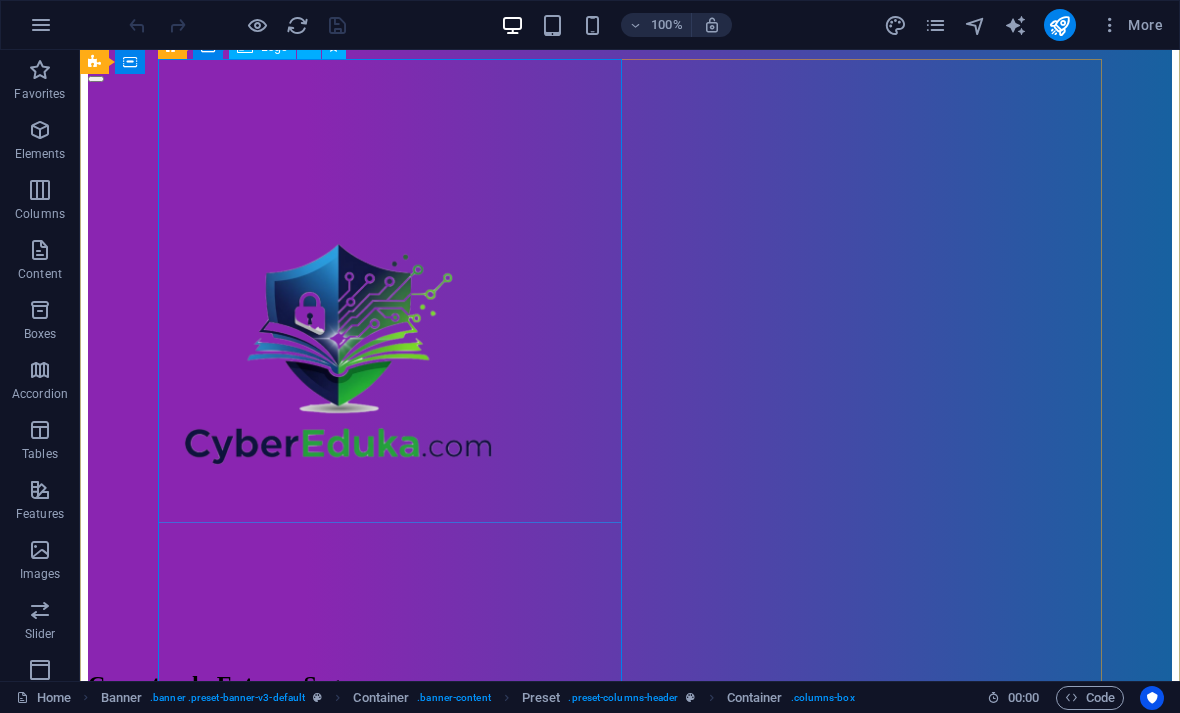 scroll, scrollTop: 80, scrollLeft: 0, axis: vertical 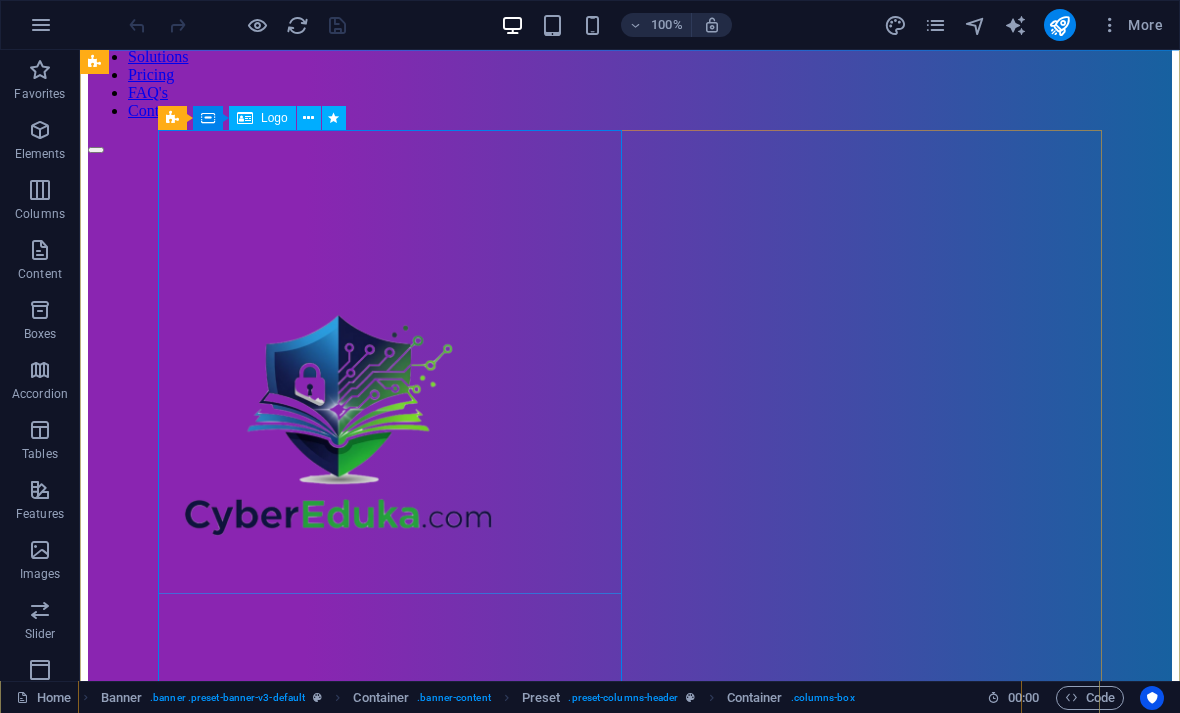 click at bounding box center [630, 429] 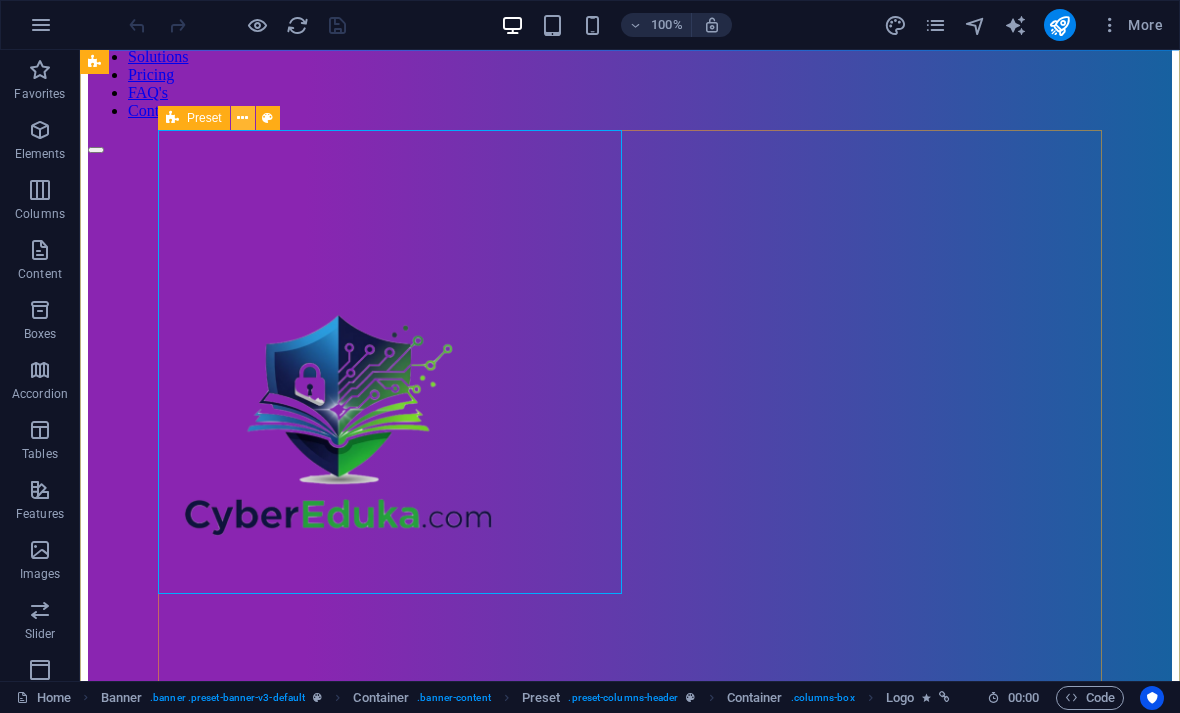 click at bounding box center [242, 118] 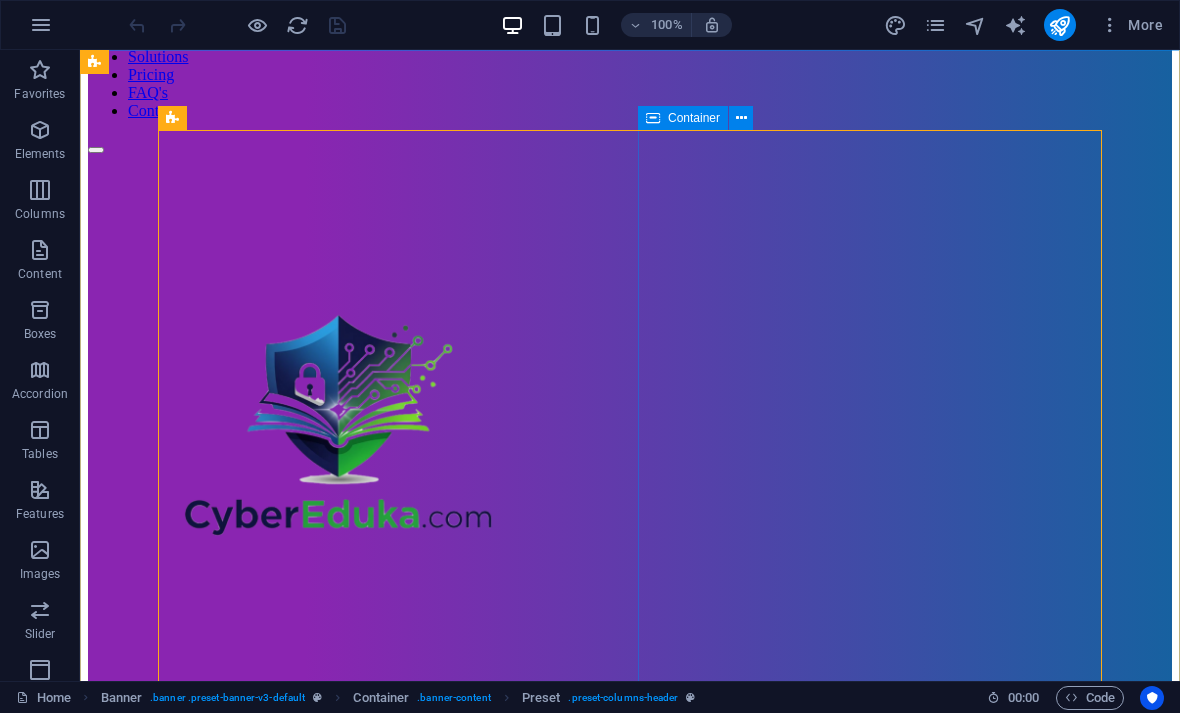 click at bounding box center [630, 1184] 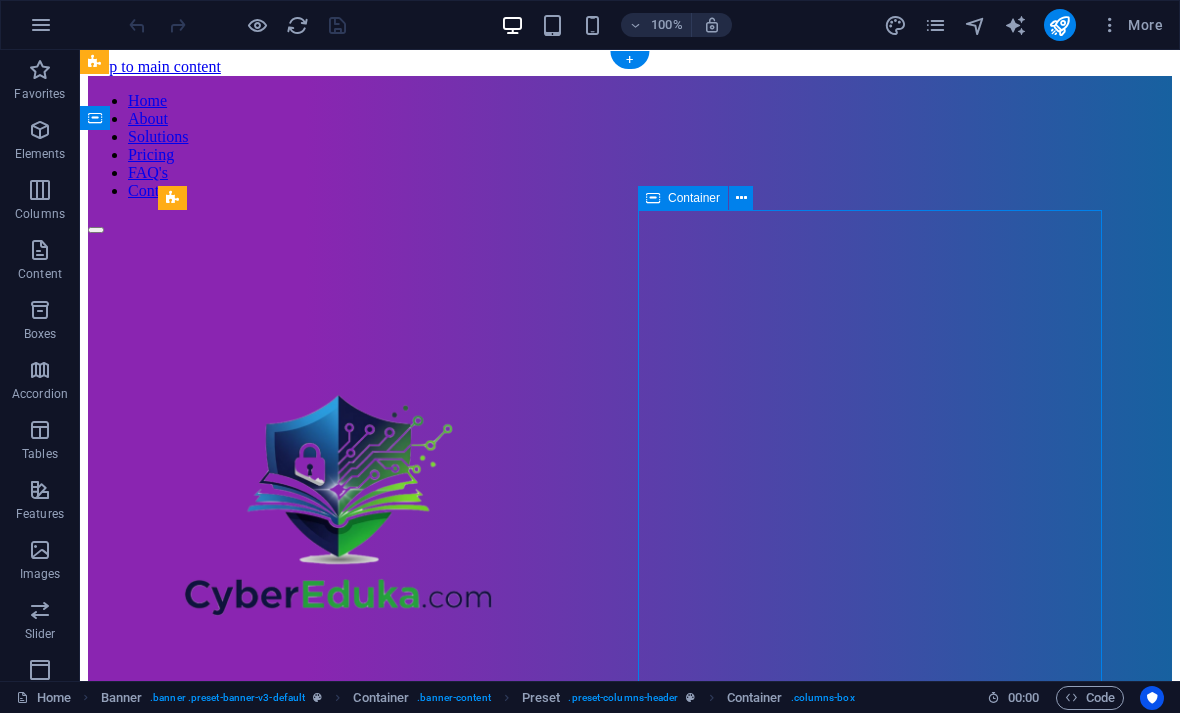 scroll, scrollTop: 0, scrollLeft: 0, axis: both 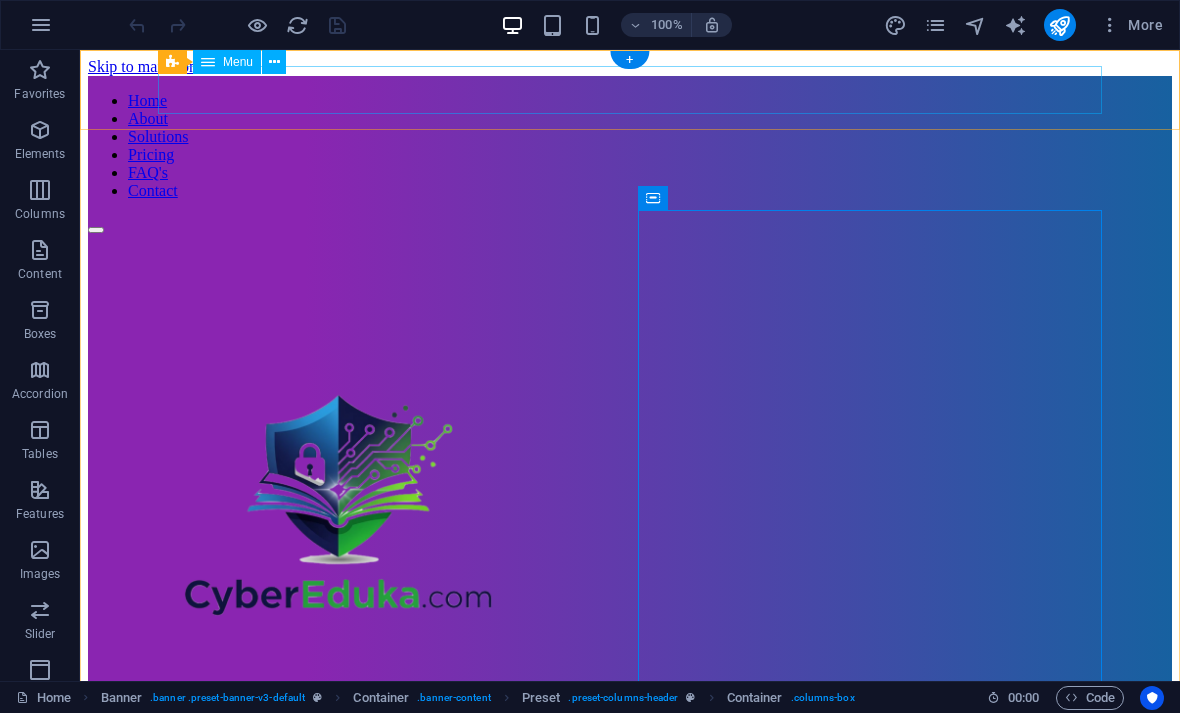 click on "Home About Solutions Pricing FAQ's Contact" at bounding box center [630, 146] 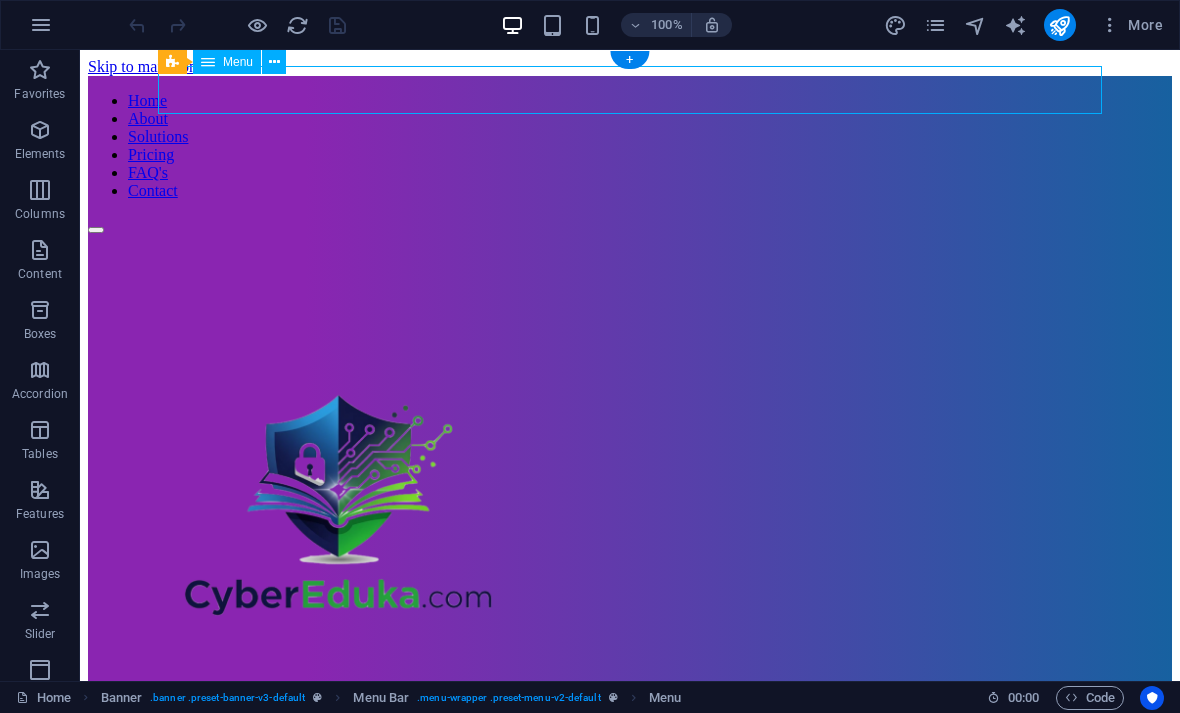 click on "Home About Solutions Pricing FAQ's Contact" at bounding box center [630, 146] 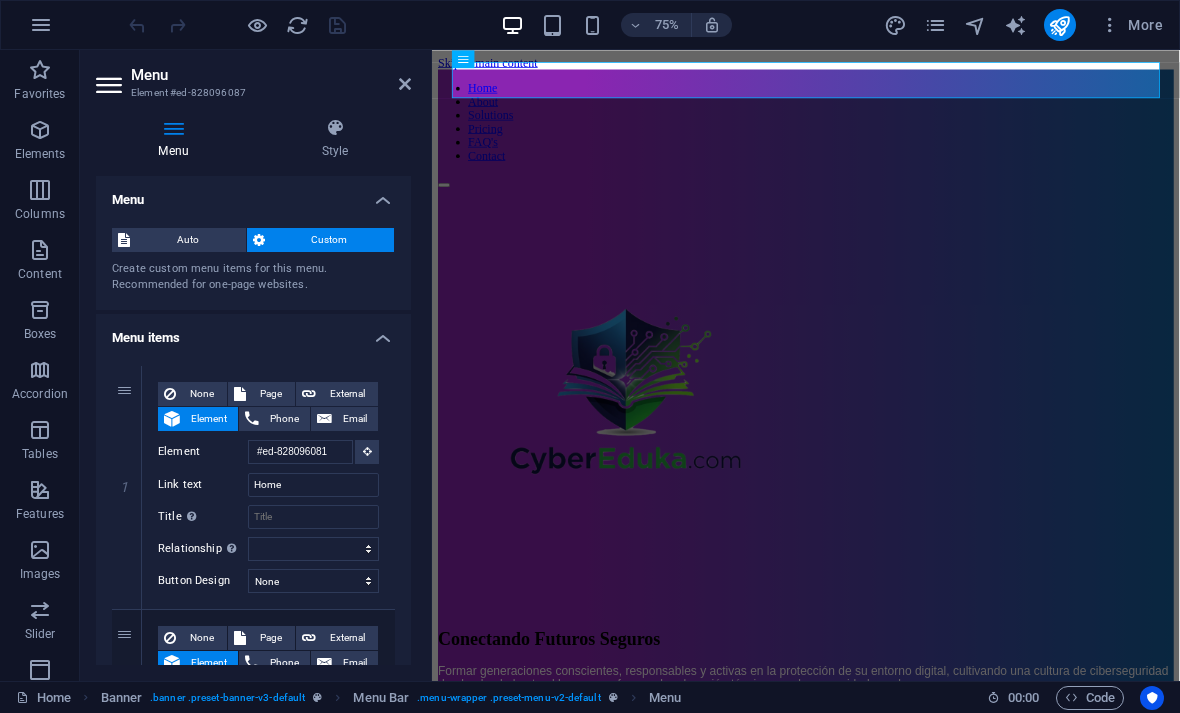 click on "Home About Solutions Pricing FAQ's Contact" at bounding box center (930, 146) 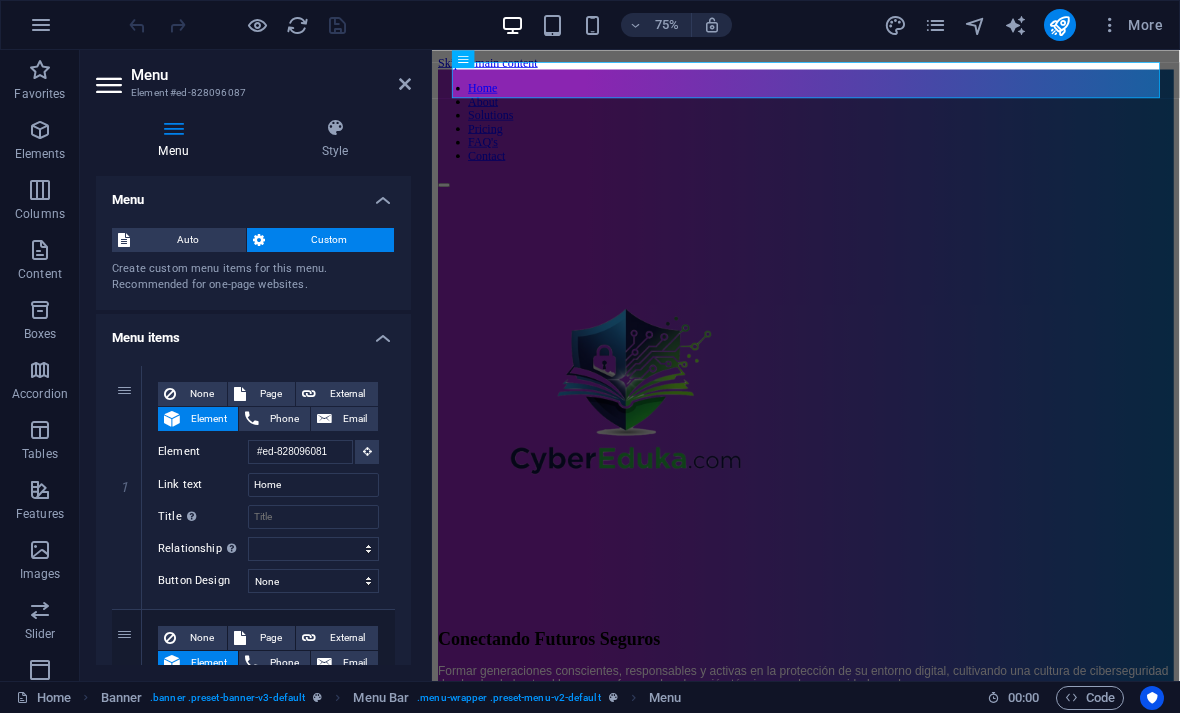 click on "Home About Solutions Pricing FAQ's Contact" at bounding box center (930, 146) 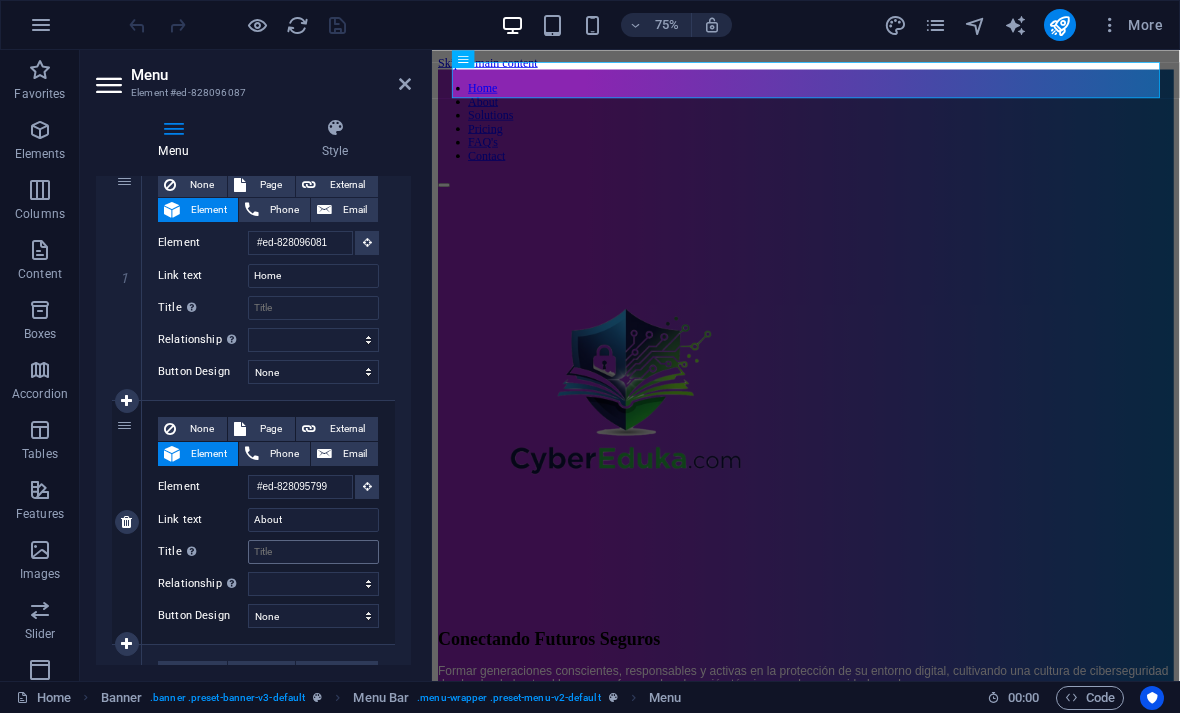 scroll, scrollTop: 213, scrollLeft: 0, axis: vertical 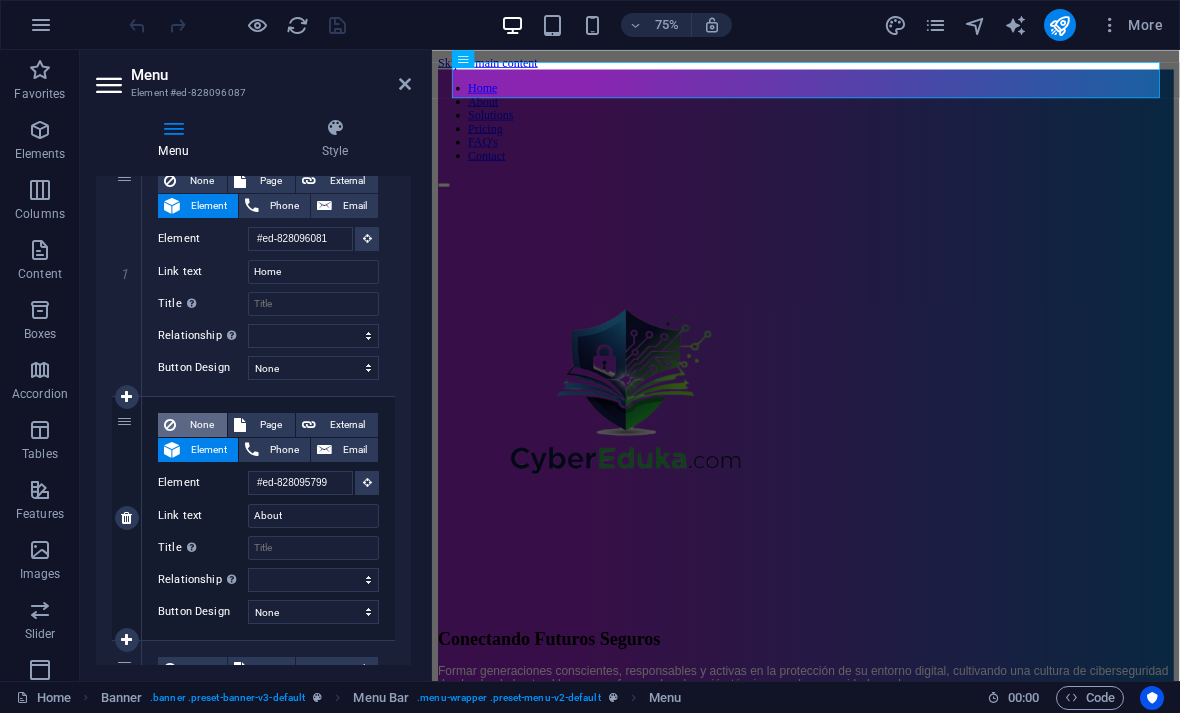 click at bounding box center [170, 425] 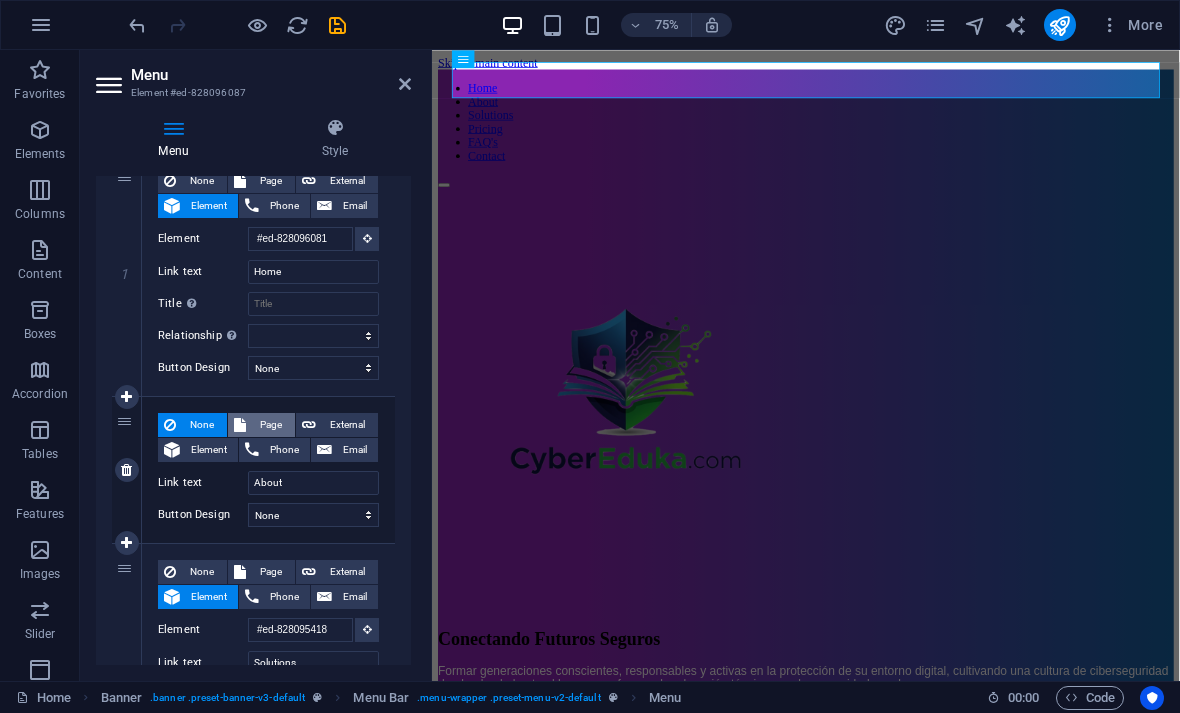 click at bounding box center [240, 425] 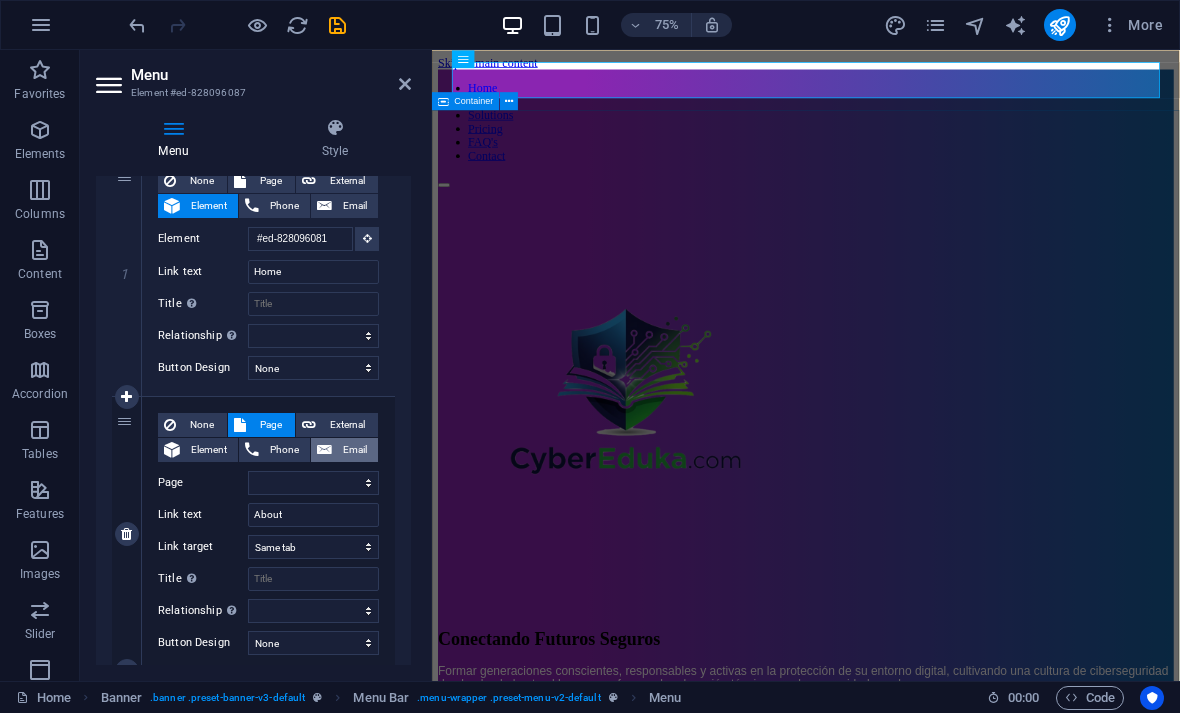 click on "Email" at bounding box center (355, 450) 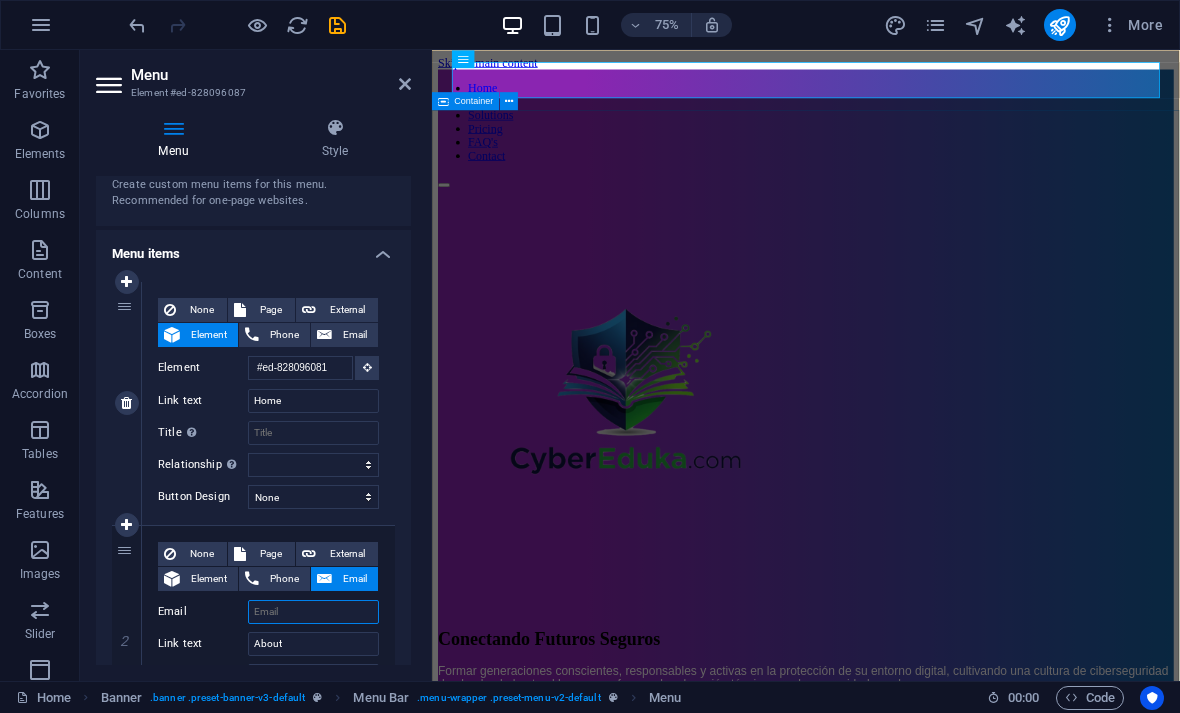 scroll, scrollTop: 189, scrollLeft: 0, axis: vertical 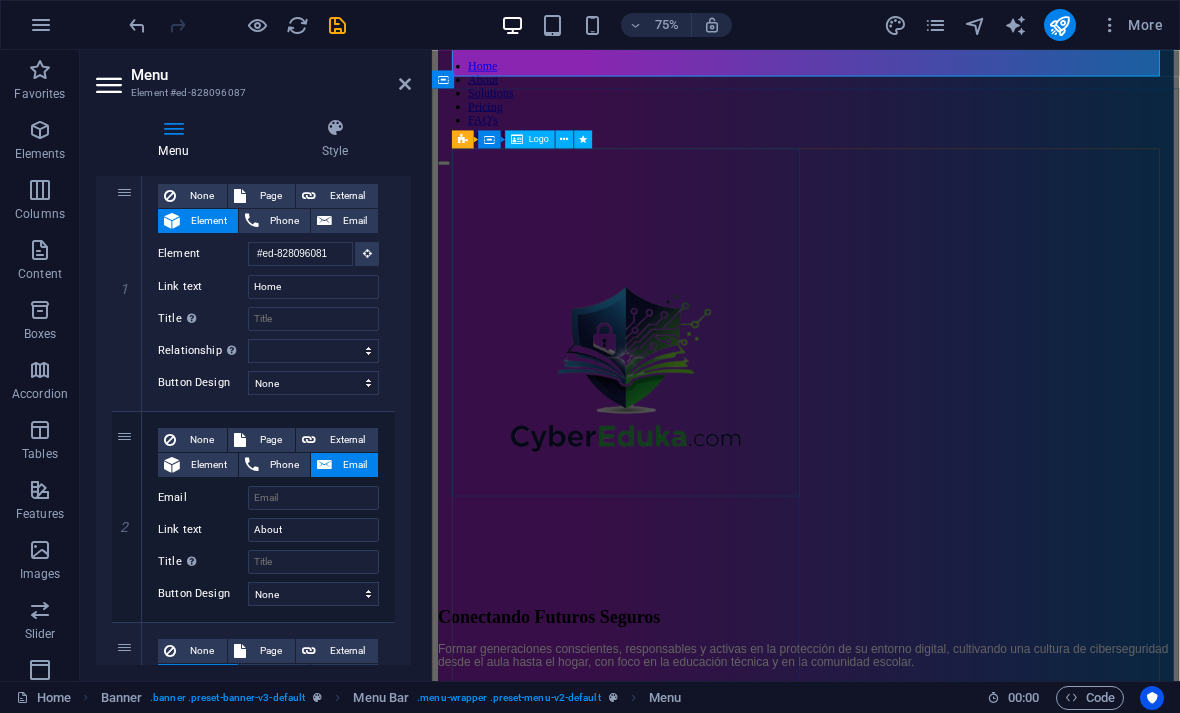 click at bounding box center (930, 480) 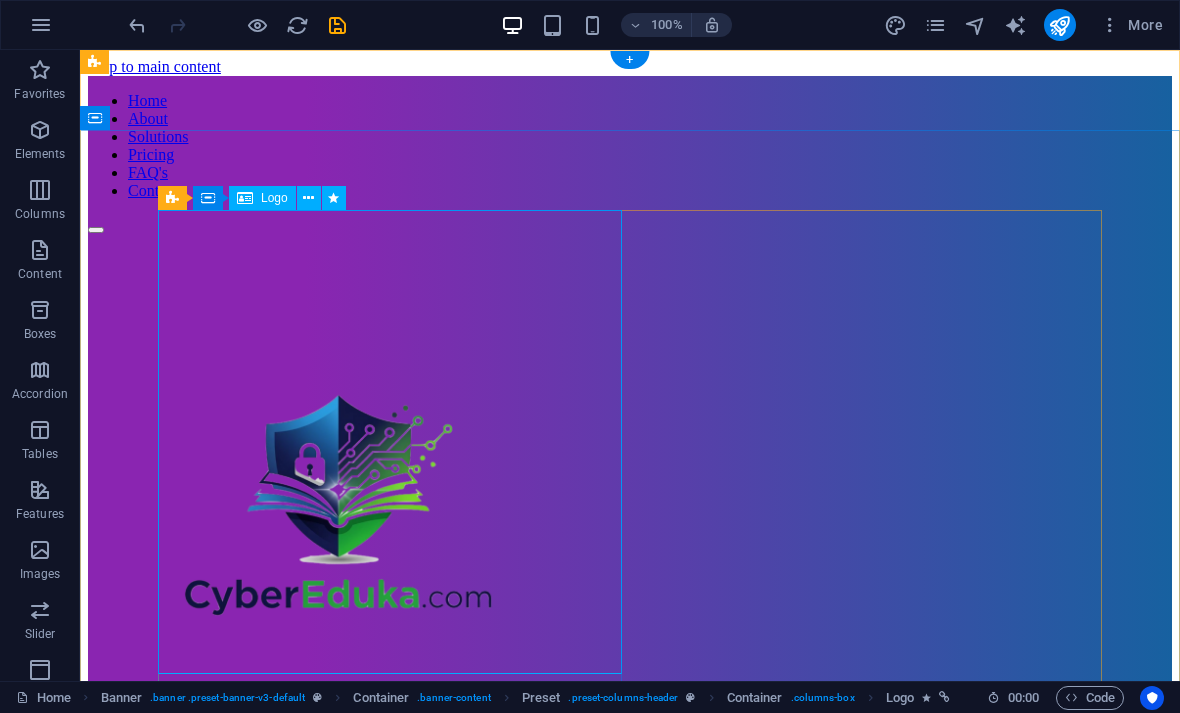 scroll, scrollTop: 45, scrollLeft: 0, axis: vertical 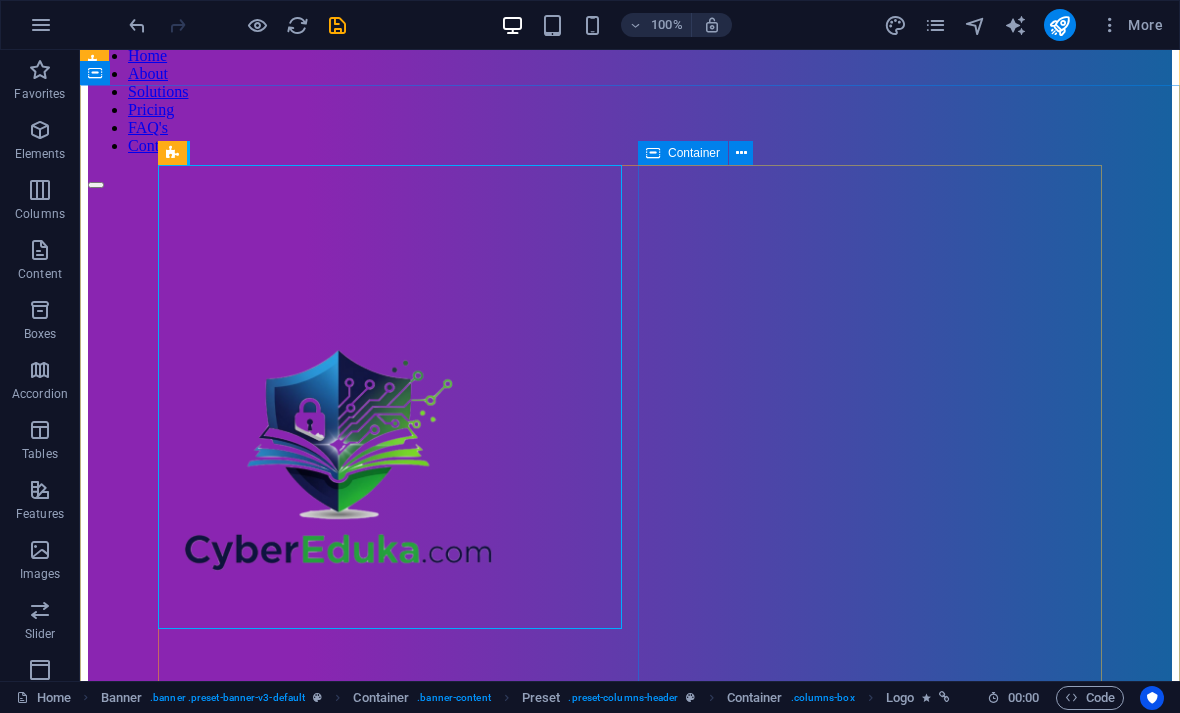 click at bounding box center [630, 1219] 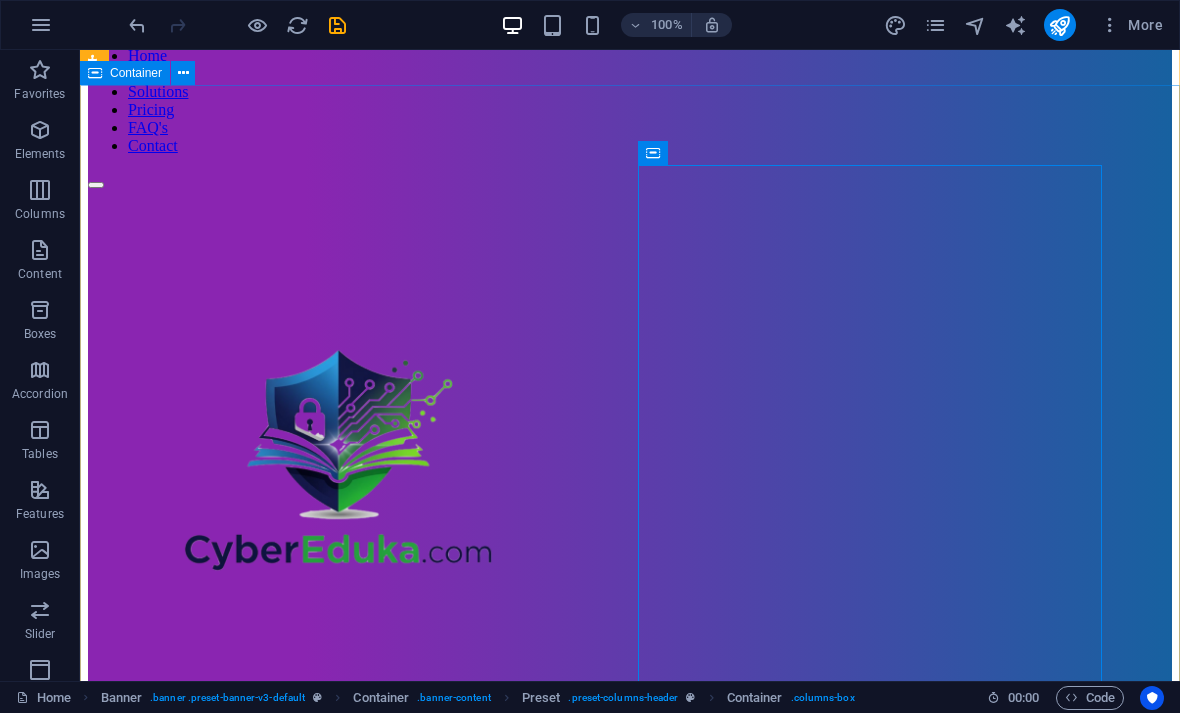 click on "Conectando Futuros Seguros Formar generaciones conscientes, responsables y activas en la protección de su entorno digital, cultivando una cultura de ciberseguridad desde el aula hasta el hogar, con foco en la educación técnica y en la comunidad escolar. Get started" at bounding box center [630, 851] 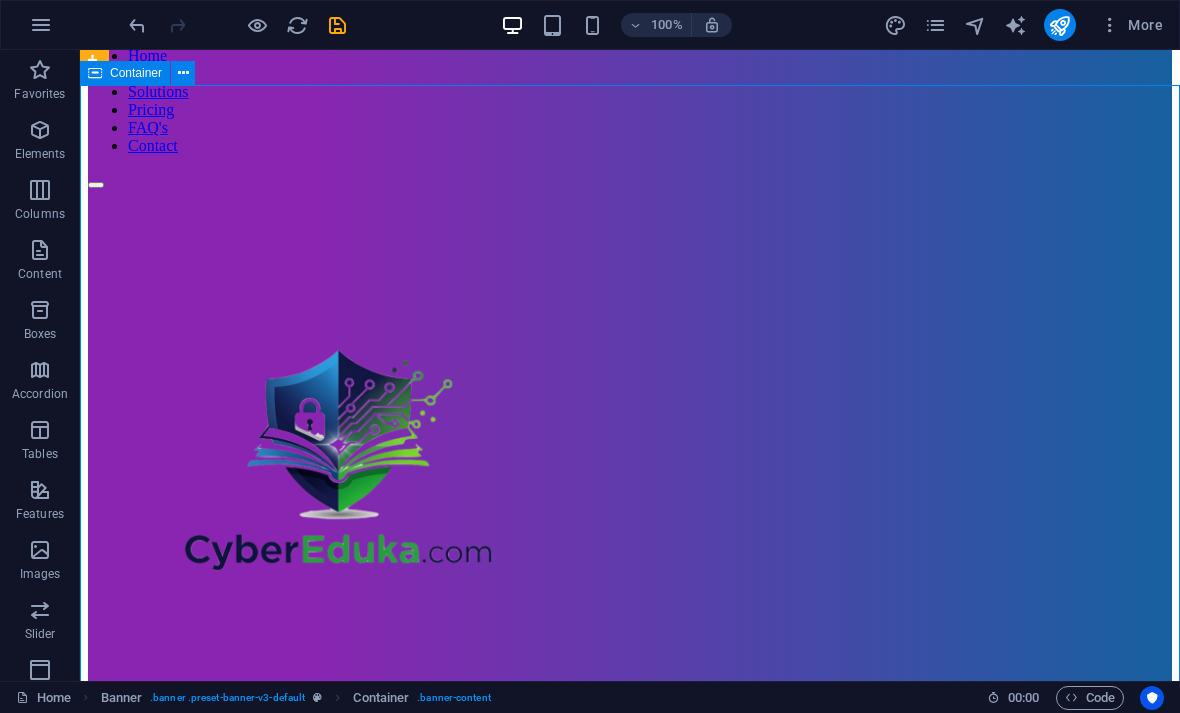 click on "Conectando Futuros Seguros Formar generaciones conscientes, responsables y activas en la protección de su entorno digital, cultivando una cultura de ciberseguridad desde el aula hasta el hogar, con foco en la educación técnica y en la comunidad escolar. Get started" at bounding box center [630, 851] 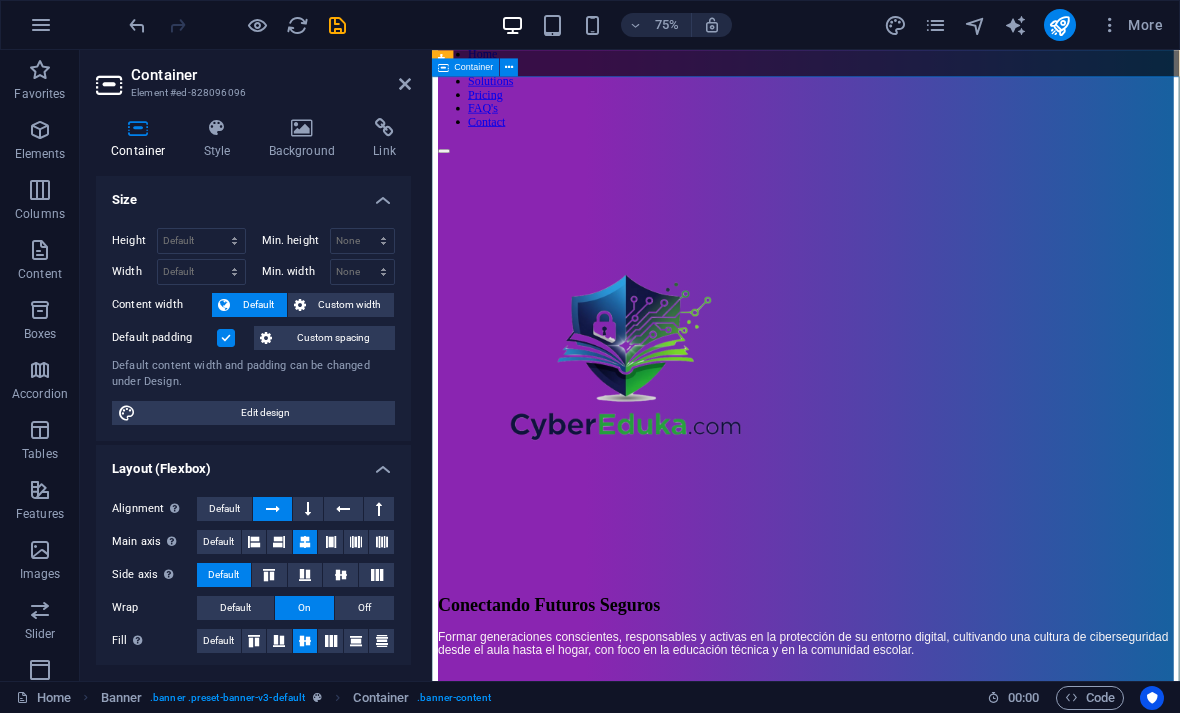 click on "Conectando Futuros Seguros Formar generaciones conscientes, responsables y activas en la protección de su entorno digital, cultivando una cultura de ciberseguridad desde el aula hasta el hogar, con foco en la educación técnica y en la comunidad escolar. Get started" at bounding box center (930, 823) 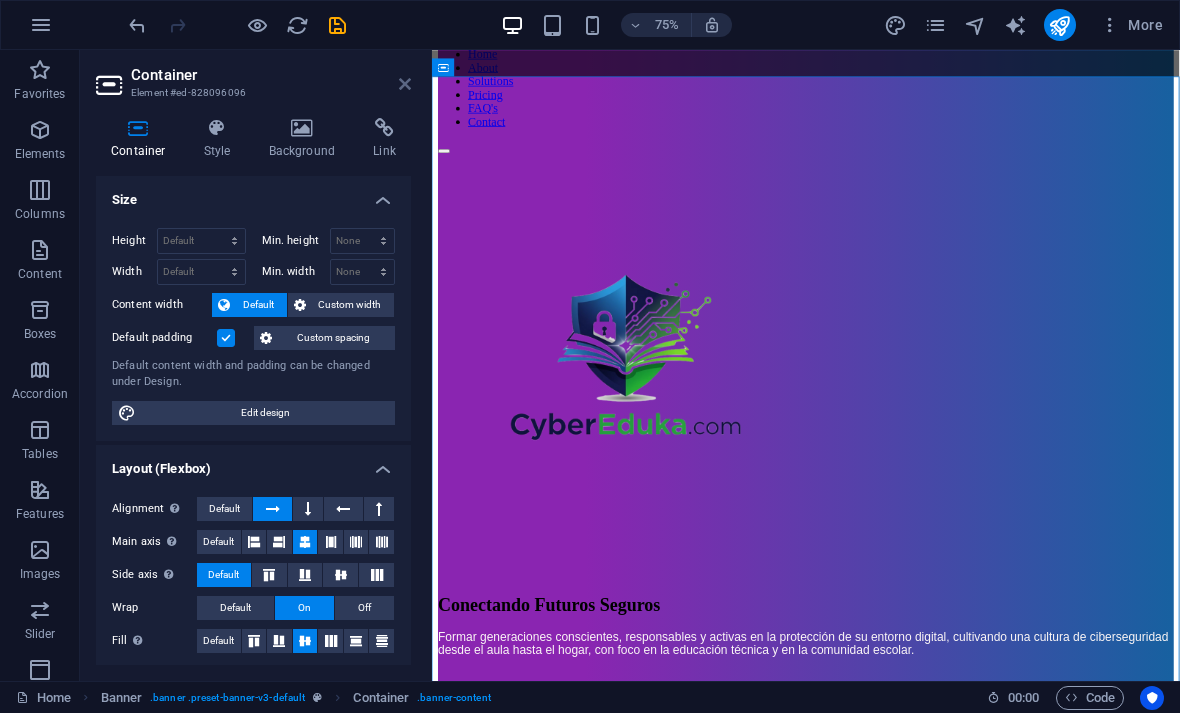 click at bounding box center (405, 84) 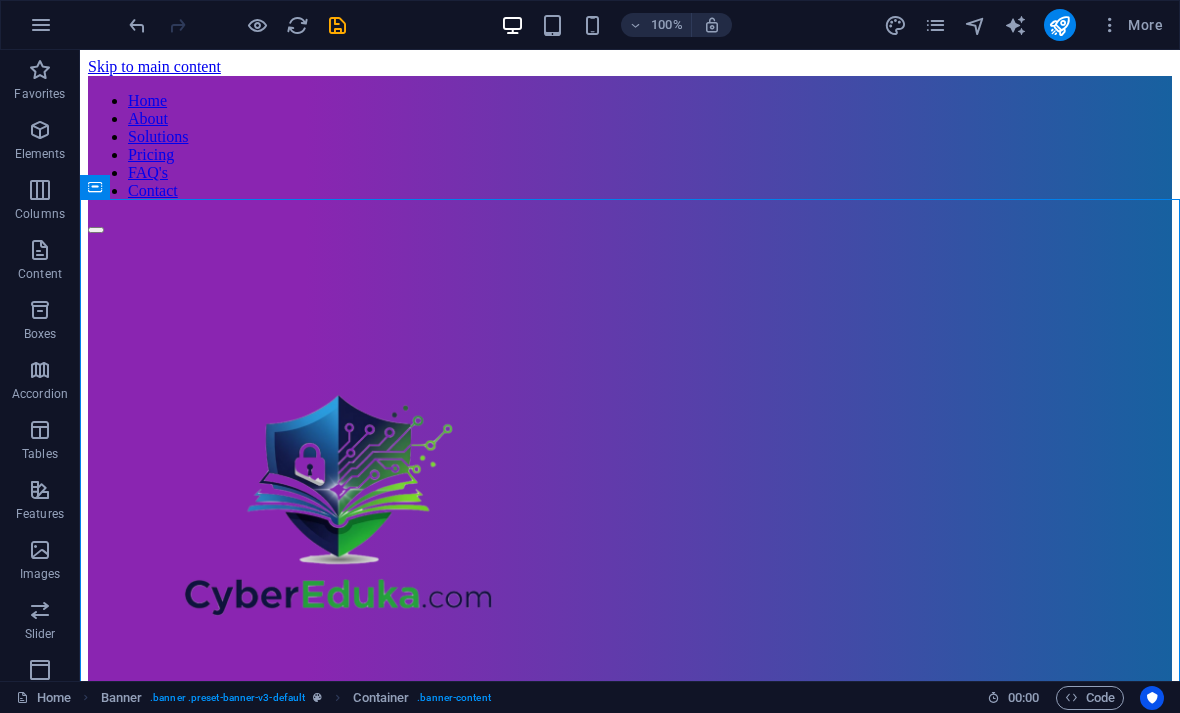 scroll, scrollTop: 5, scrollLeft: 0, axis: vertical 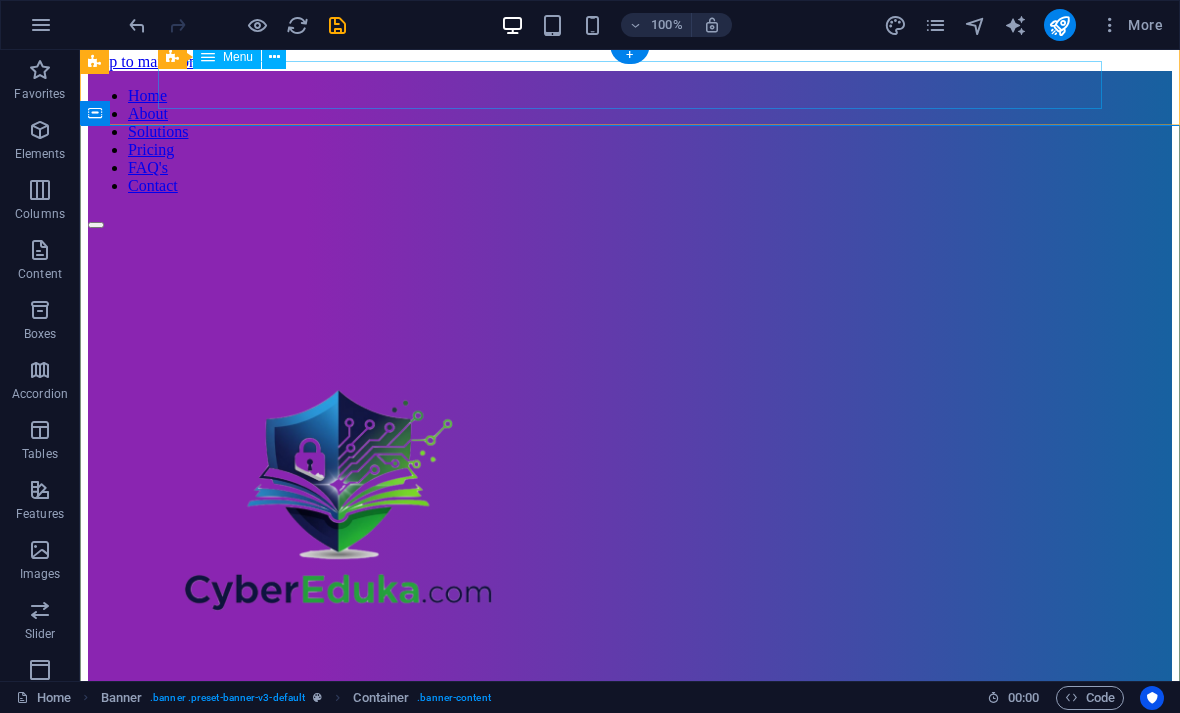 click on "Home About Solutions Pricing FAQ's Contact" at bounding box center (630, 141) 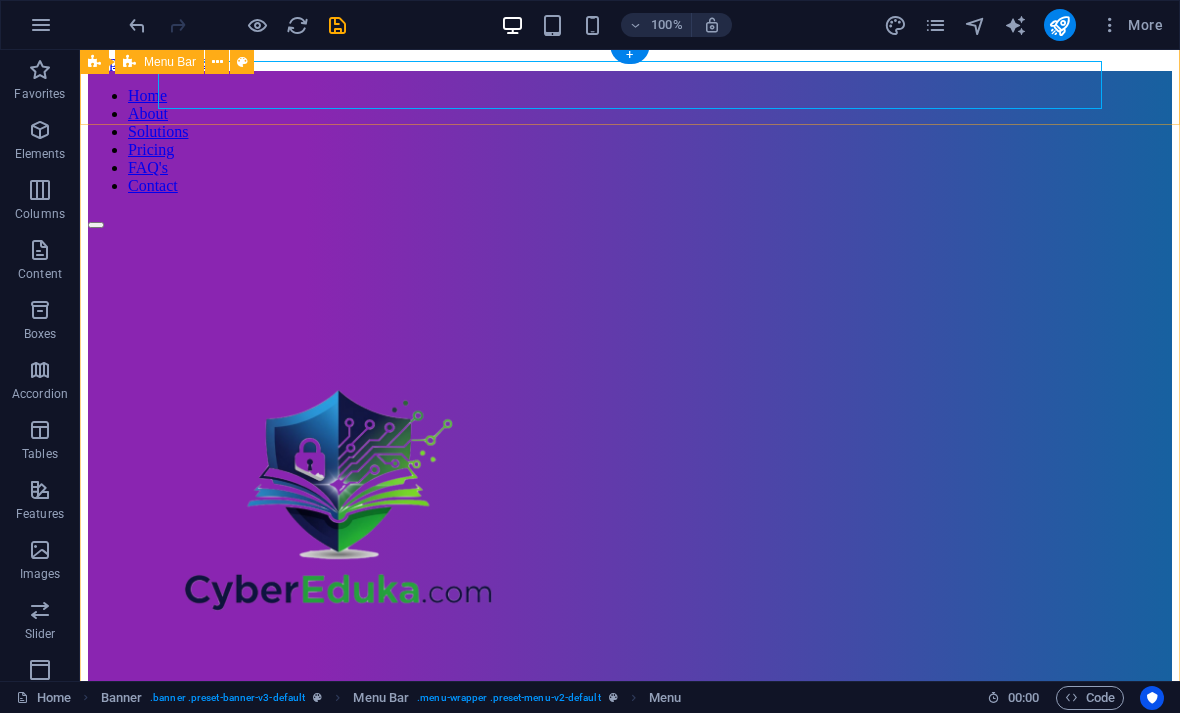 click on "Menu Bar" at bounding box center (170, 62) 